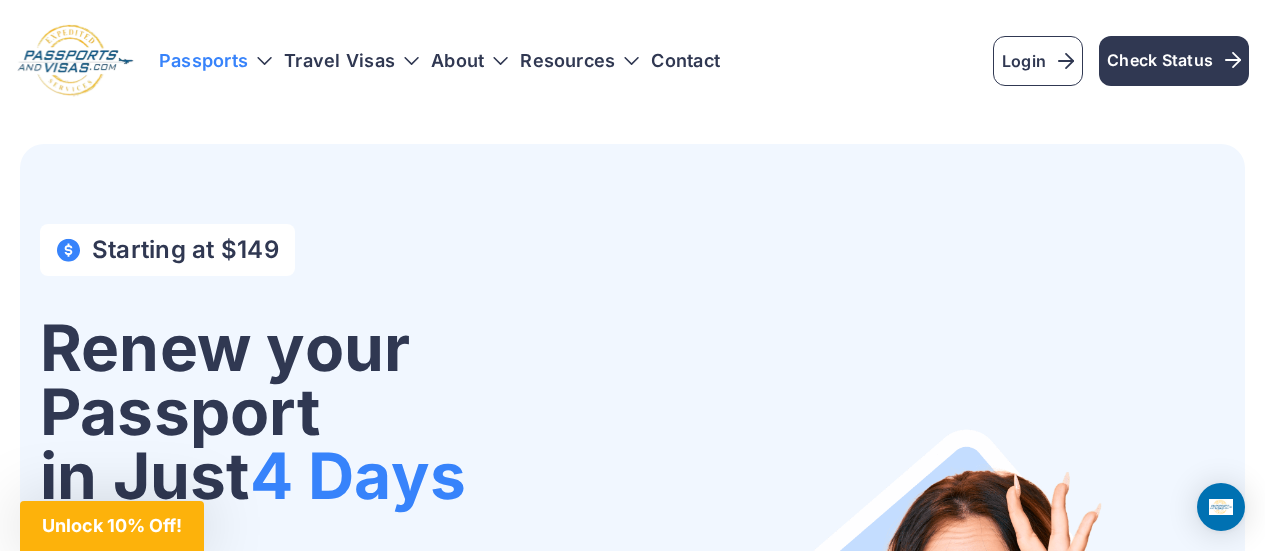 scroll, scrollTop: 0, scrollLeft: 0, axis: both 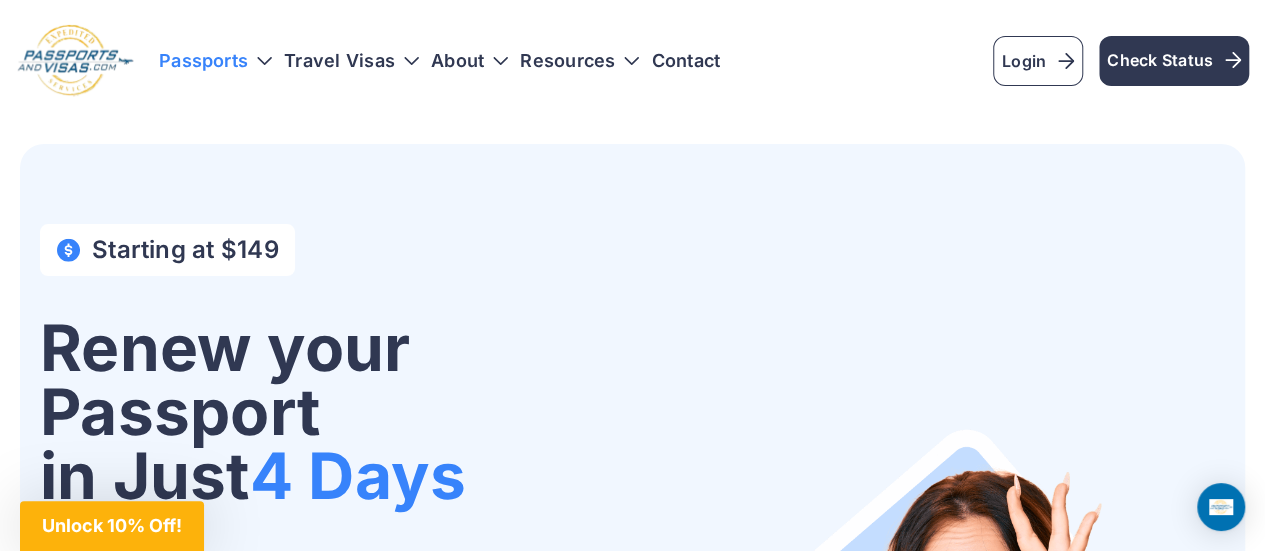click on "Passports" at bounding box center [215, 61] 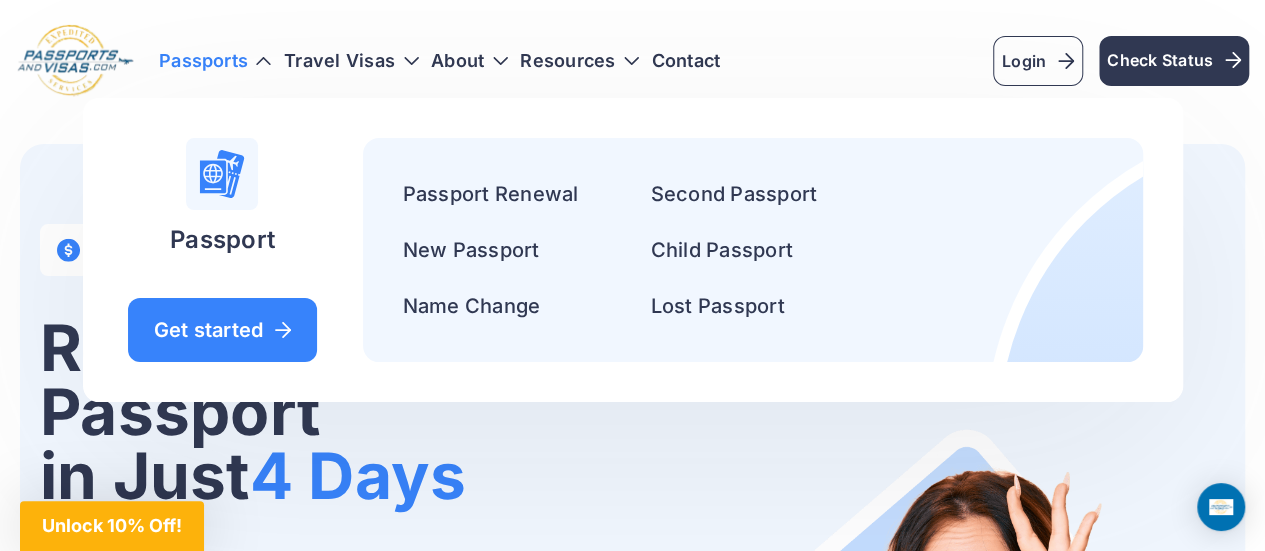 click at bounding box center [75, 61] 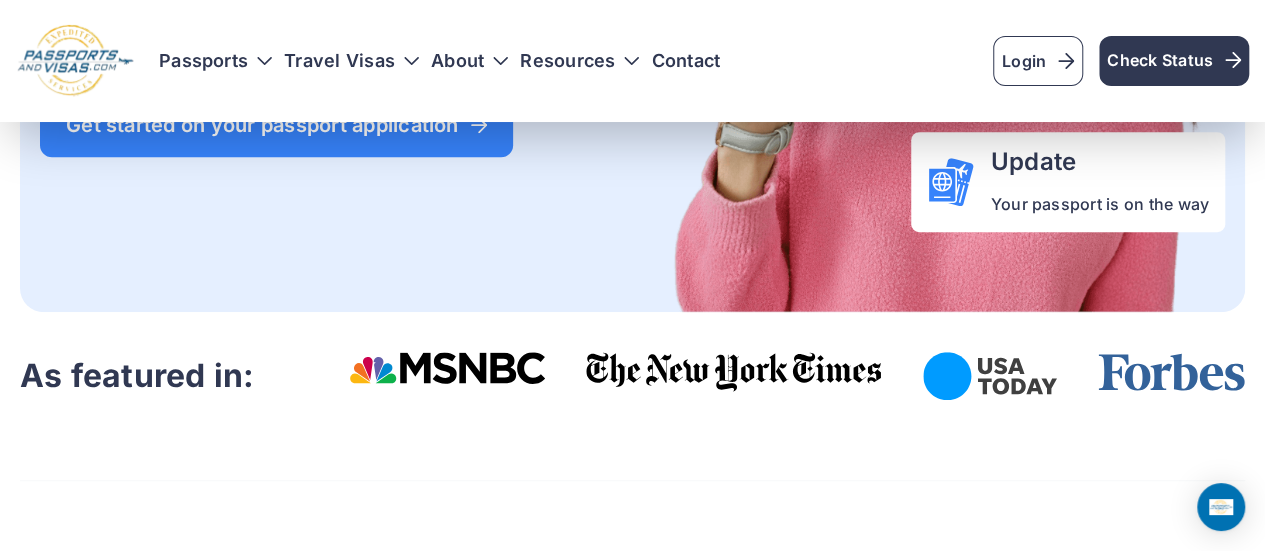 scroll, scrollTop: 990, scrollLeft: 0, axis: vertical 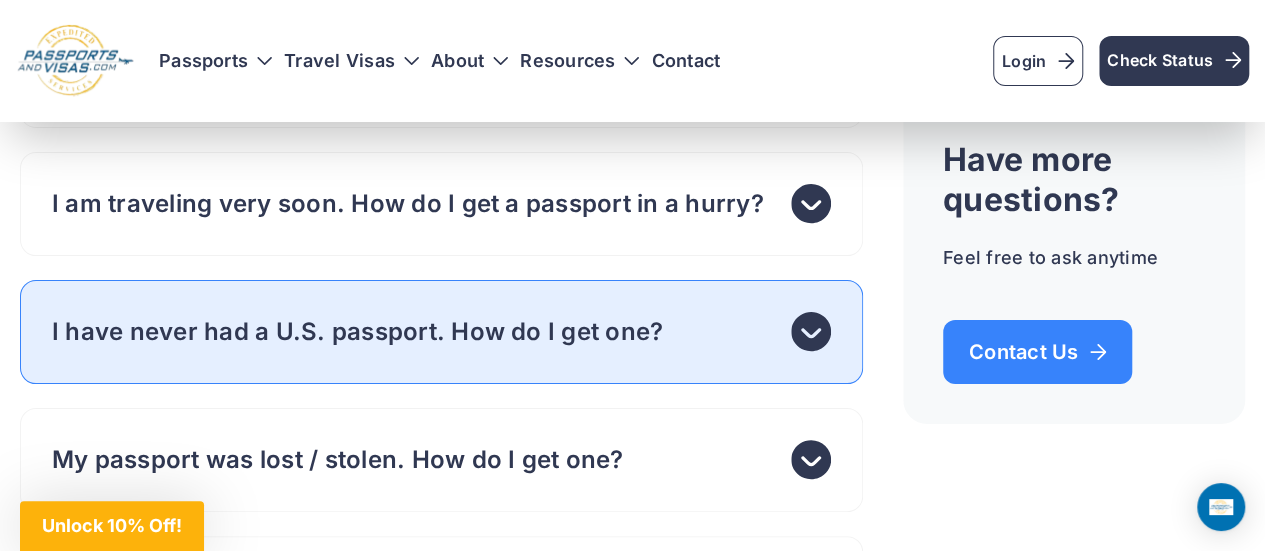 click on "I have never had a U.S. passport. How do I get one?" at bounding box center (441, 332) 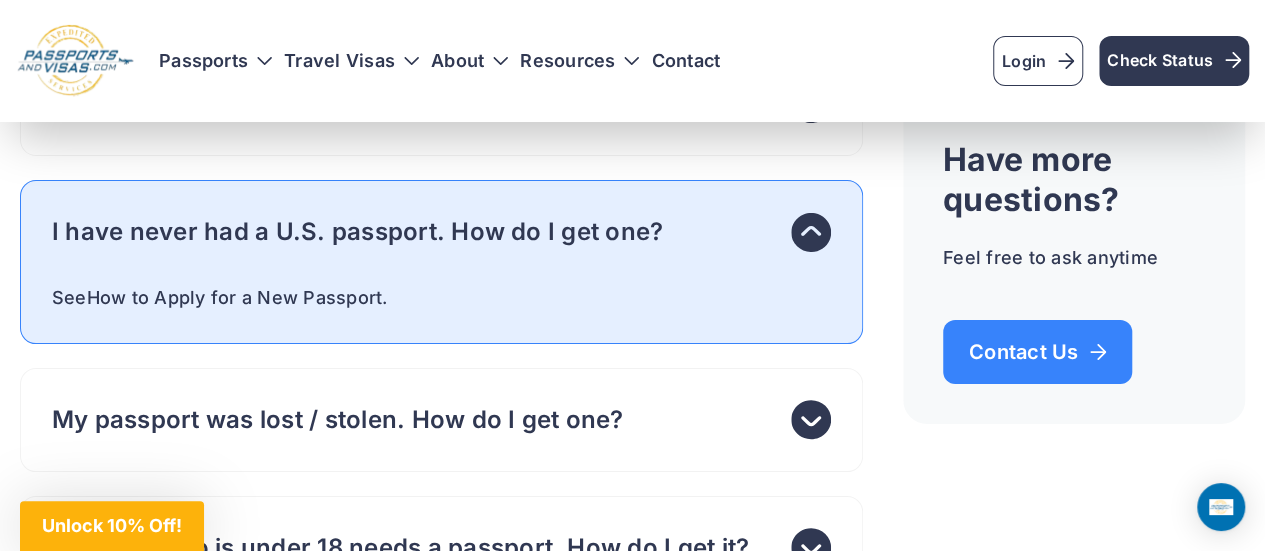 scroll, scrollTop: 11325, scrollLeft: 0, axis: vertical 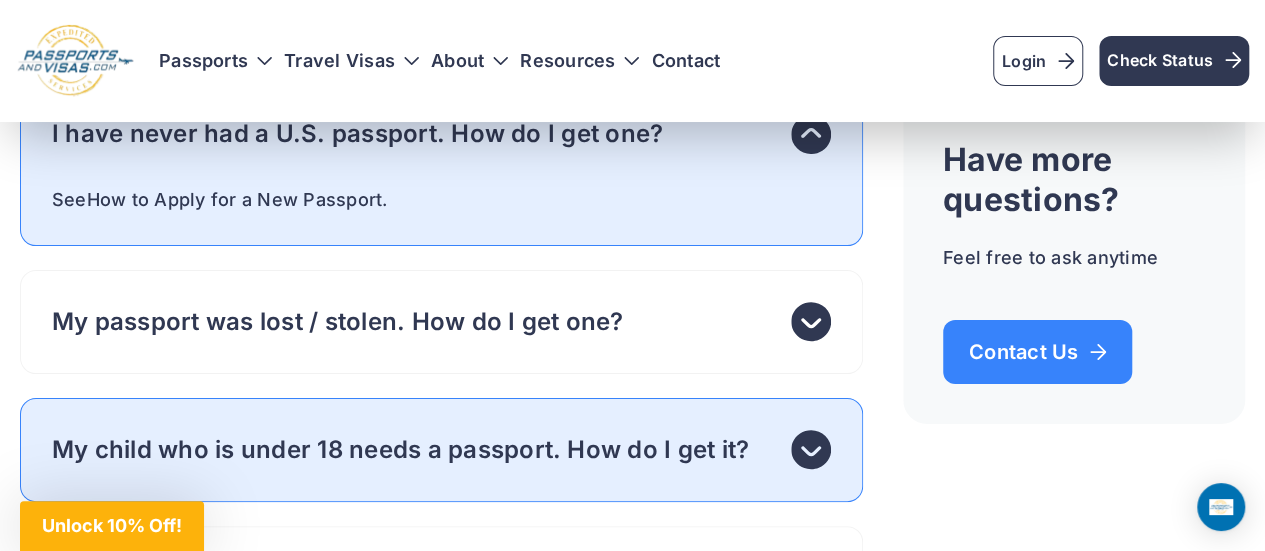 click on "My child who is under 18 needs a passport. How do I get it?" at bounding box center [441, 450] 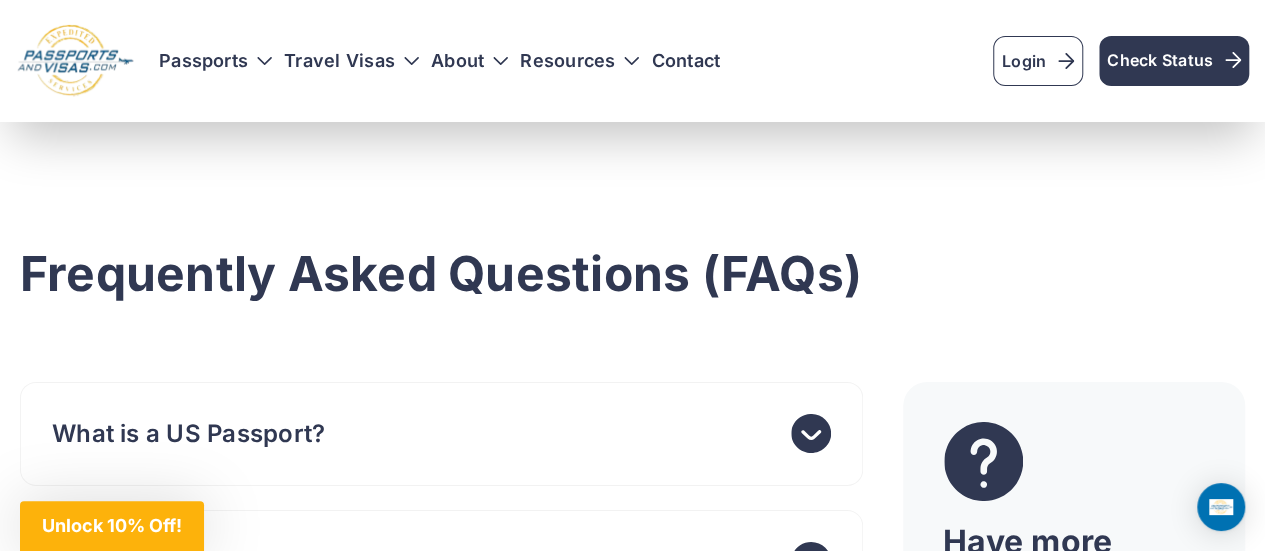 scroll, scrollTop: 10732, scrollLeft: 0, axis: vertical 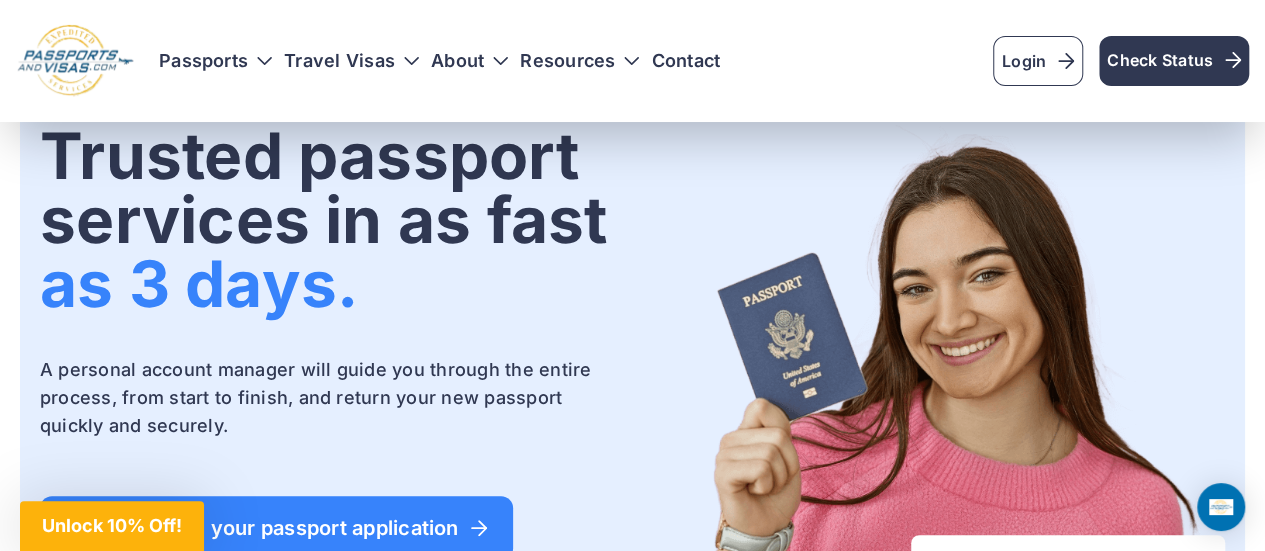 drag, startPoint x: 56, startPoint y: 161, endPoint x: 341, endPoint y: 476, distance: 424.79407 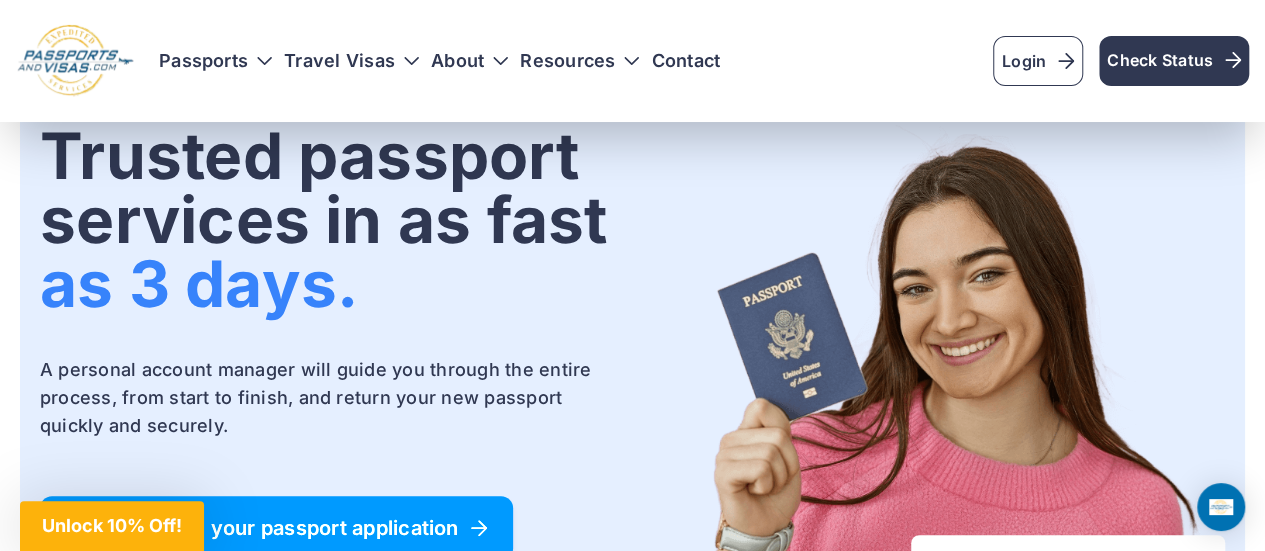 copy on "Trusted passport
services in as fast
as 3 days.
A personal account manager will guide you through the entire
process, from start to finish, and return your new passport
quickly and securely." 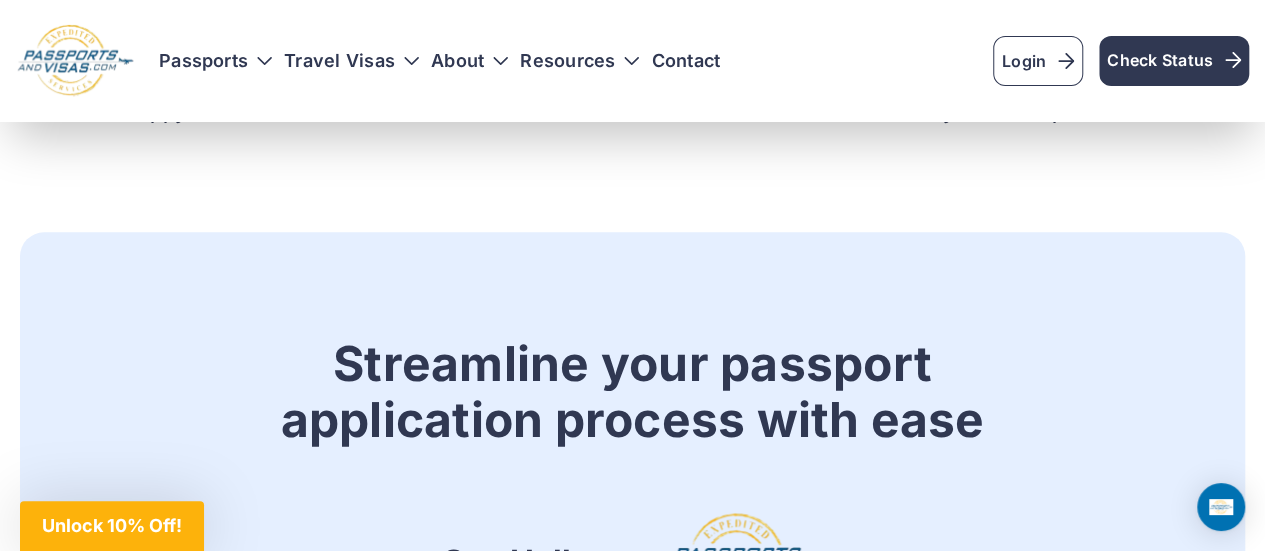 scroll, scrollTop: 1175, scrollLeft: 0, axis: vertical 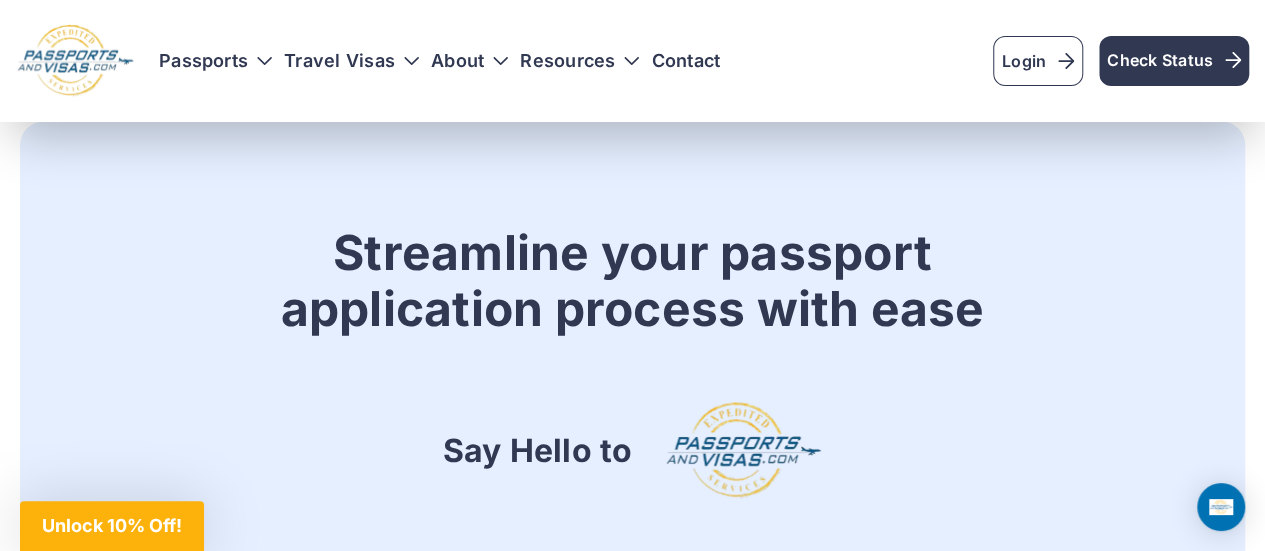 click on "Streamline your passport
application process with ease
Say Hello to
With
Applications easily completed online in less than 5 minutes.
Expert Guidance by professsionals who are well-versed in passport requirements.
Without" at bounding box center (632, 858) 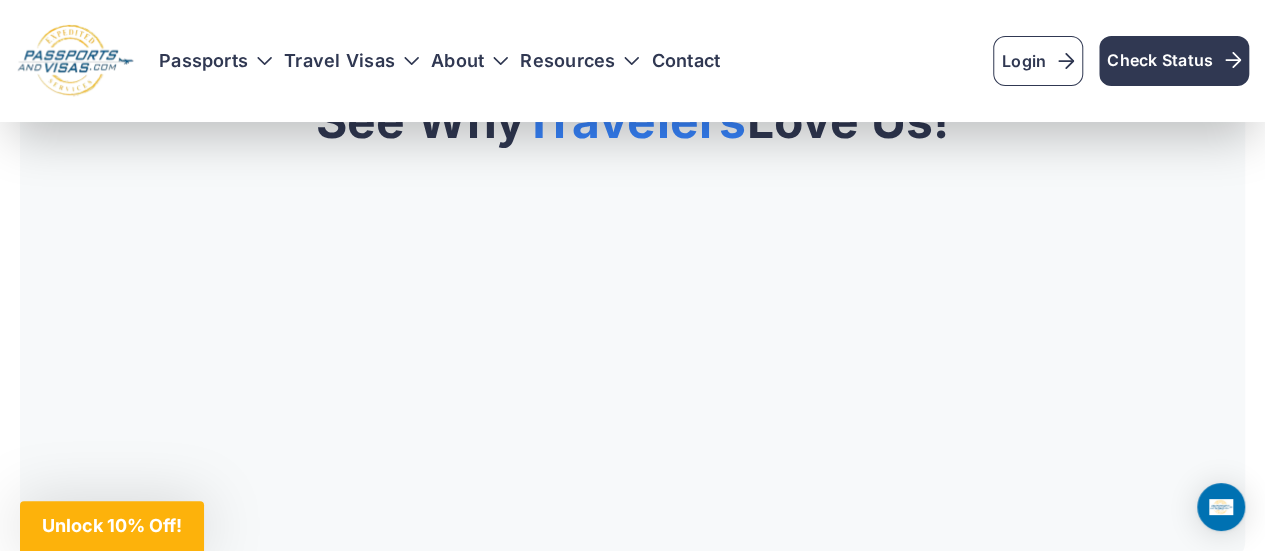scroll, scrollTop: 2568, scrollLeft: 0, axis: vertical 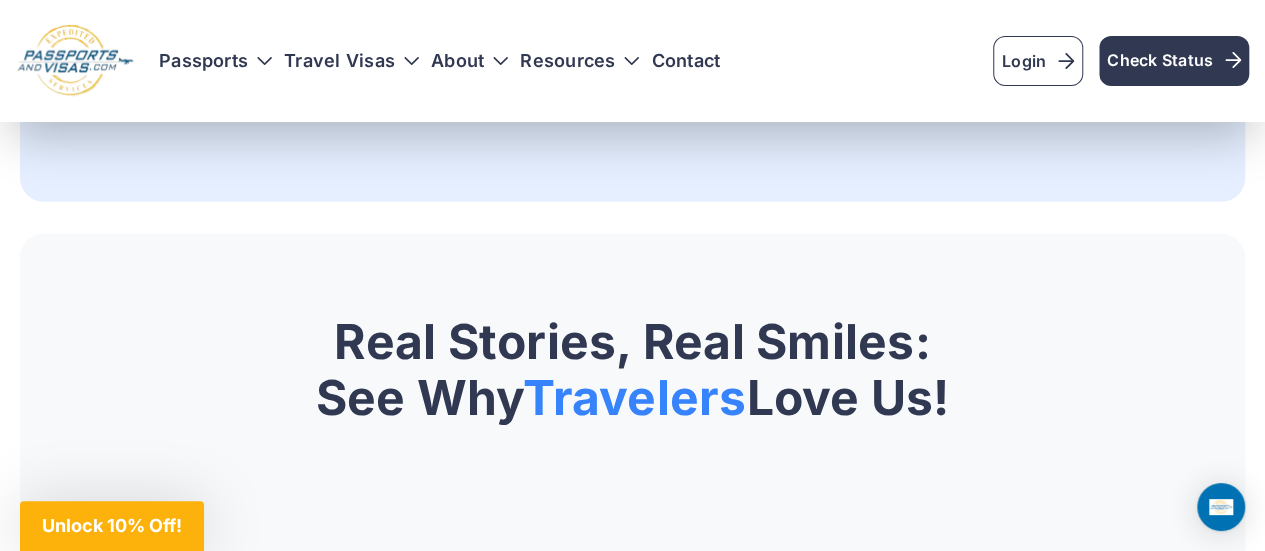 click on "Real Stories, Real Smiles:
See Why  Travelers  Love Us!" at bounding box center [632, 370] 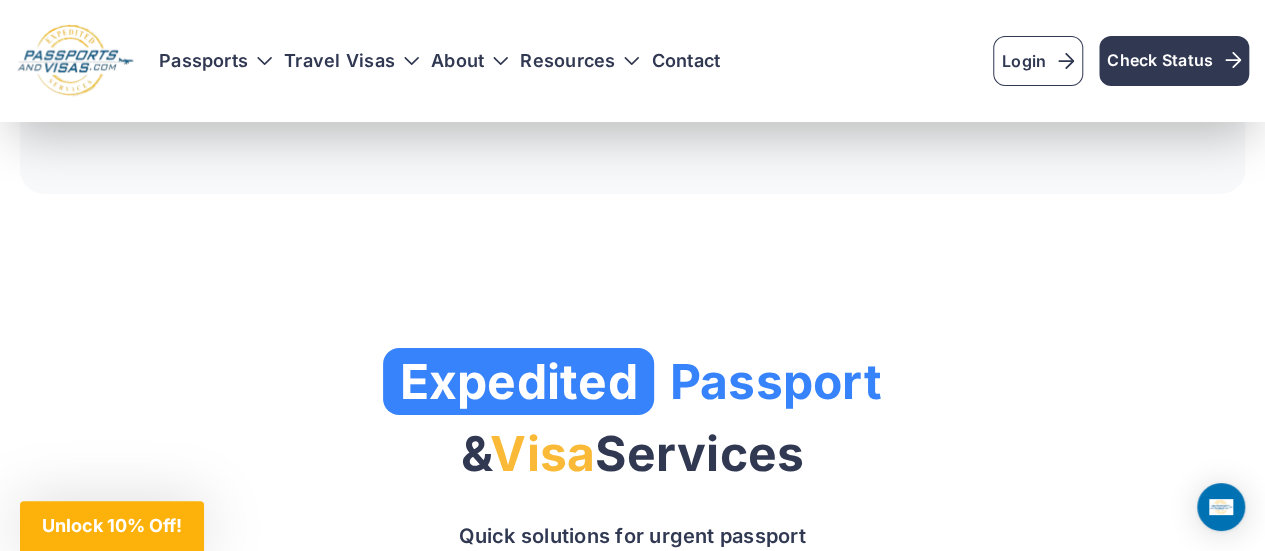 scroll, scrollTop: 3438, scrollLeft: 0, axis: vertical 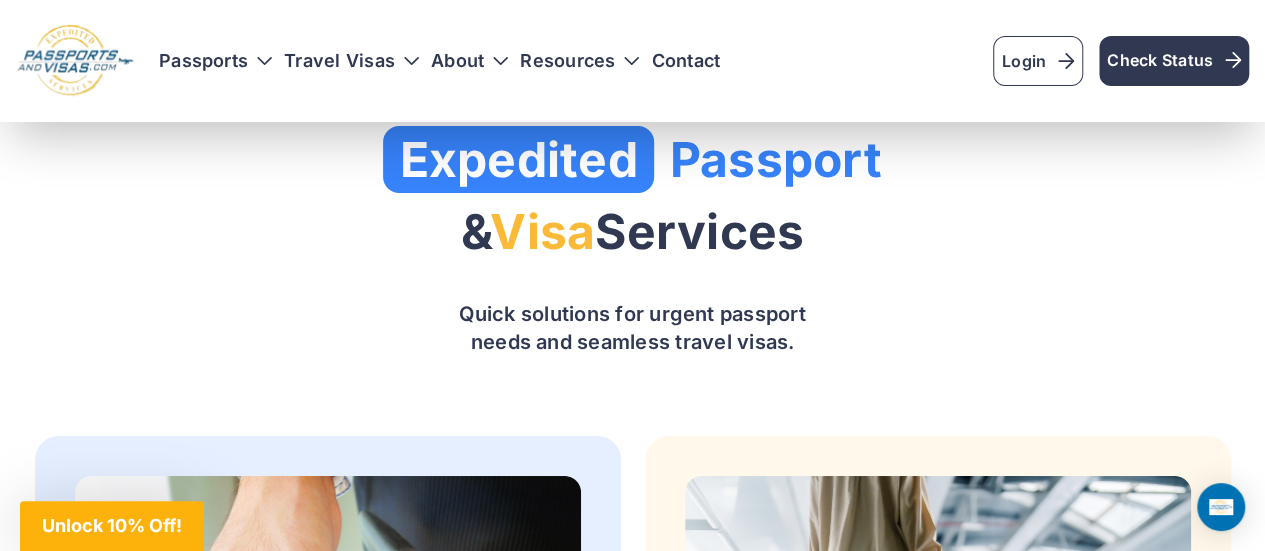 drag, startPoint x: 404, startPoint y: 161, endPoint x: 810, endPoint y: 330, distance: 439.76926 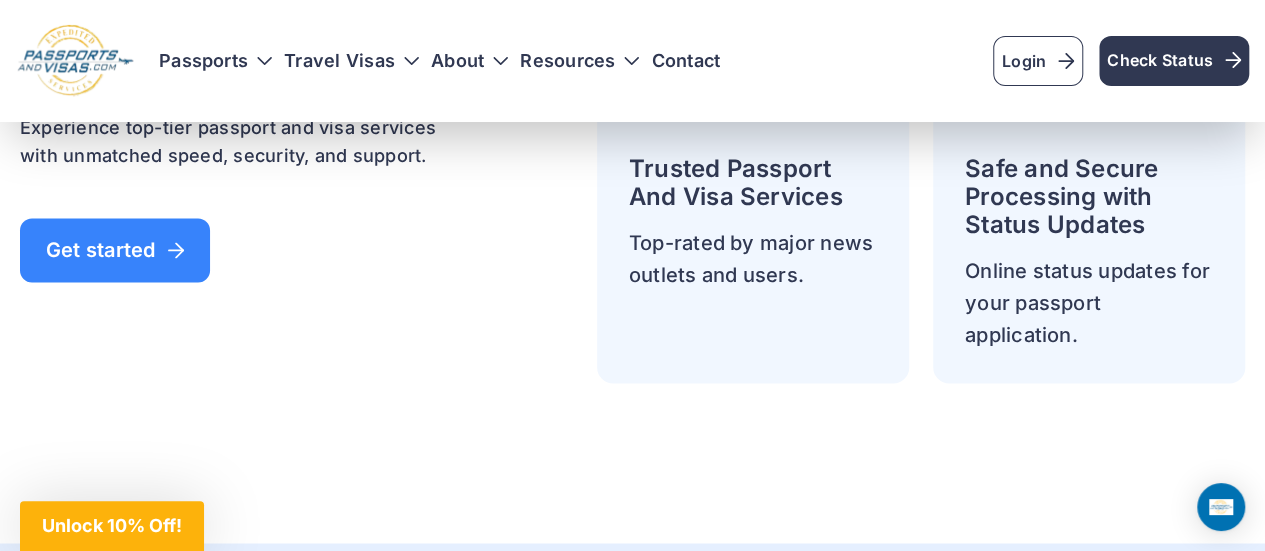 scroll, scrollTop: 5075, scrollLeft: 0, axis: vertical 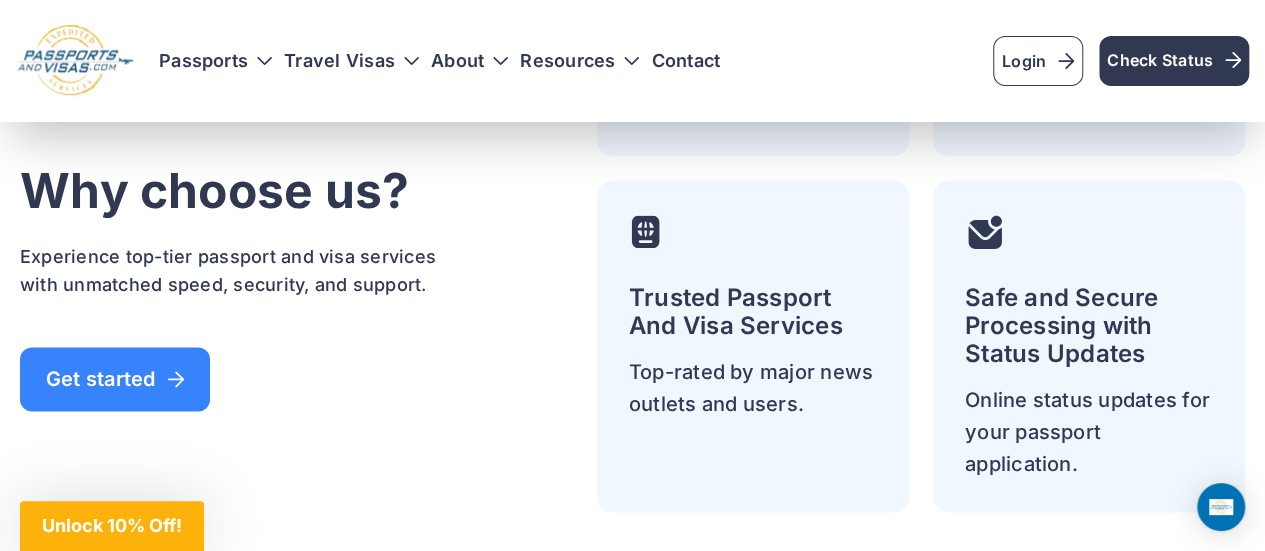 drag, startPoint x: 26, startPoint y: 176, endPoint x: 450, endPoint y: 276, distance: 435.63287 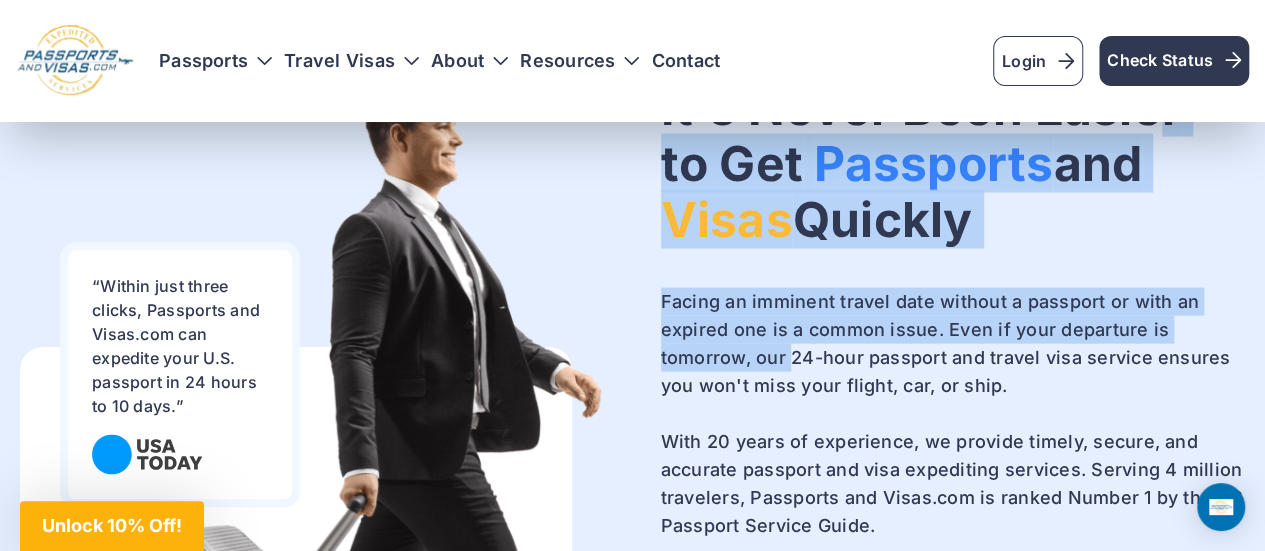 scroll, scrollTop: 5943, scrollLeft: 0, axis: vertical 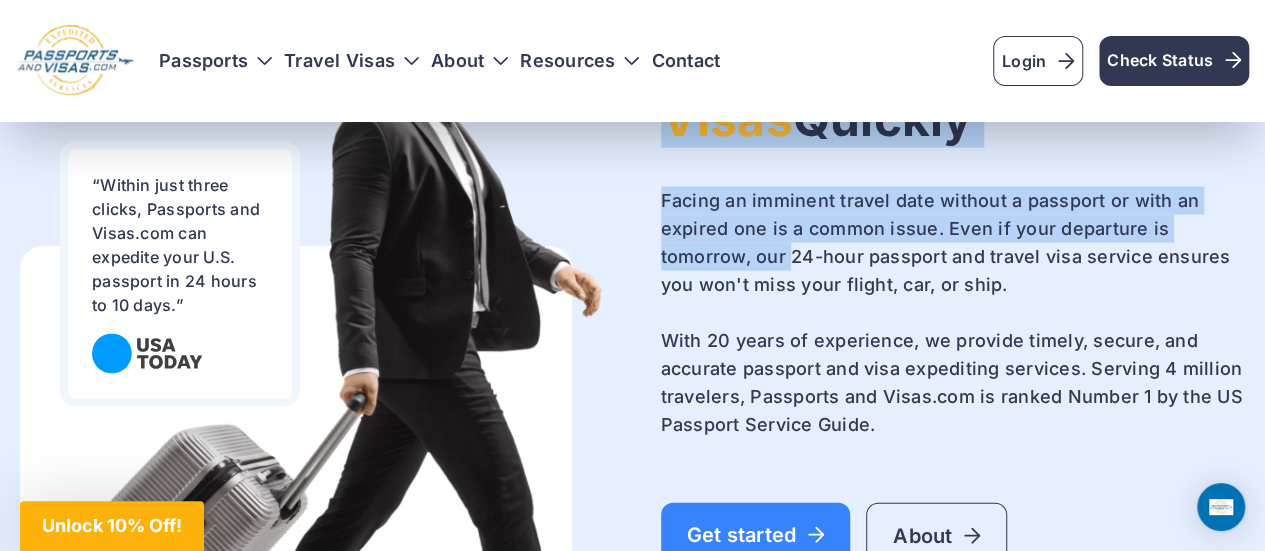 drag, startPoint x: 657, startPoint y: 301, endPoint x: 914, endPoint y: 434, distance: 289.37518 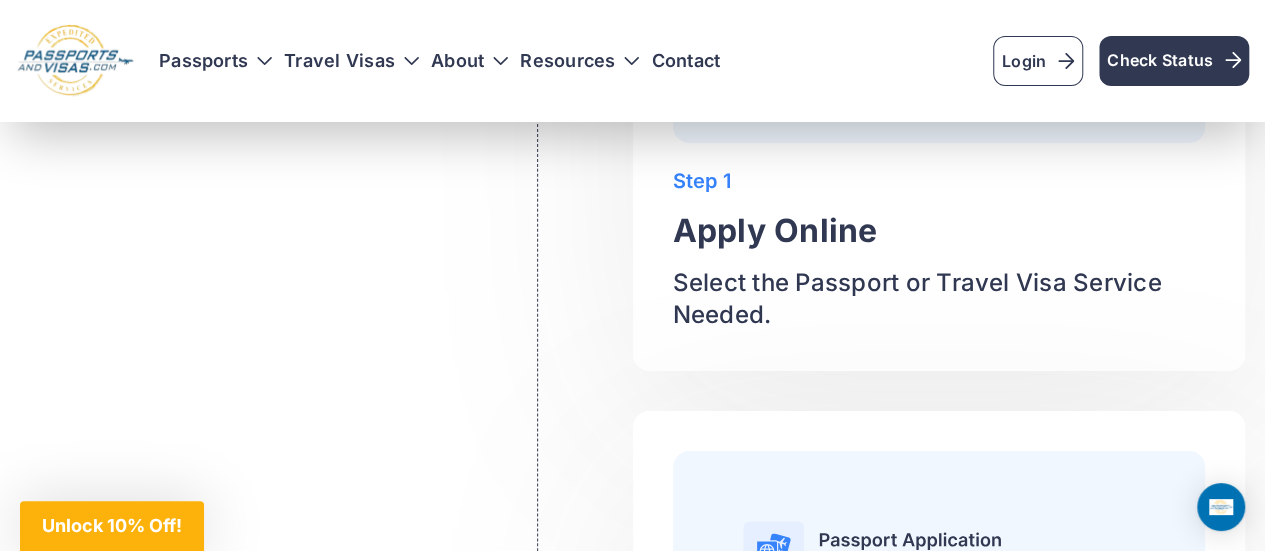 scroll, scrollTop: 7302, scrollLeft: 0, axis: vertical 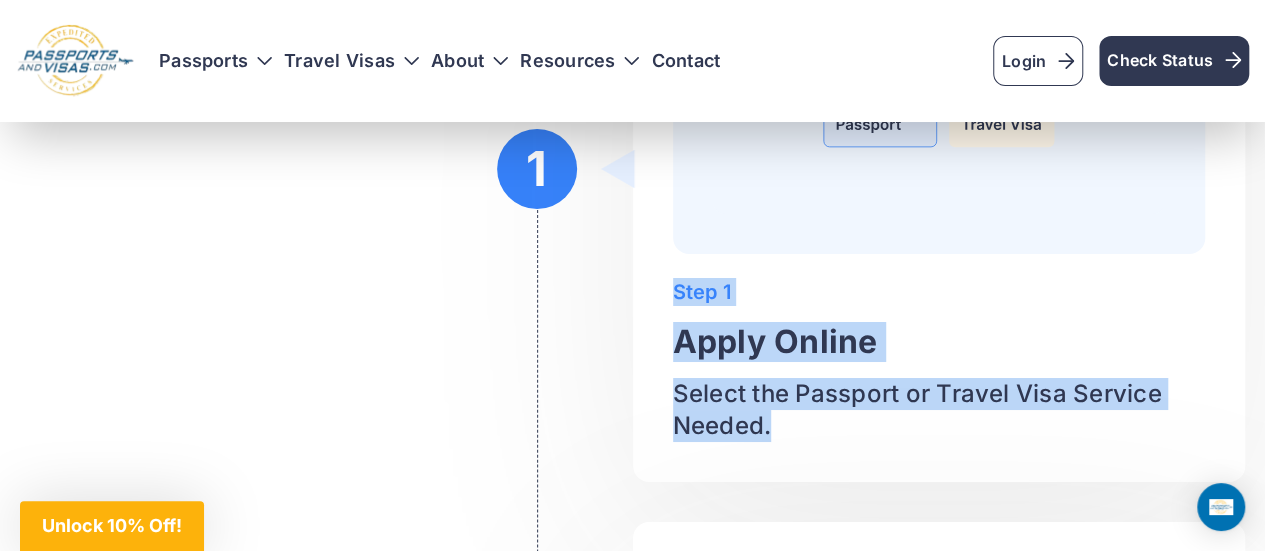 drag, startPoint x: 676, startPoint y: 280, endPoint x: 774, endPoint y: 421, distance: 171.71198 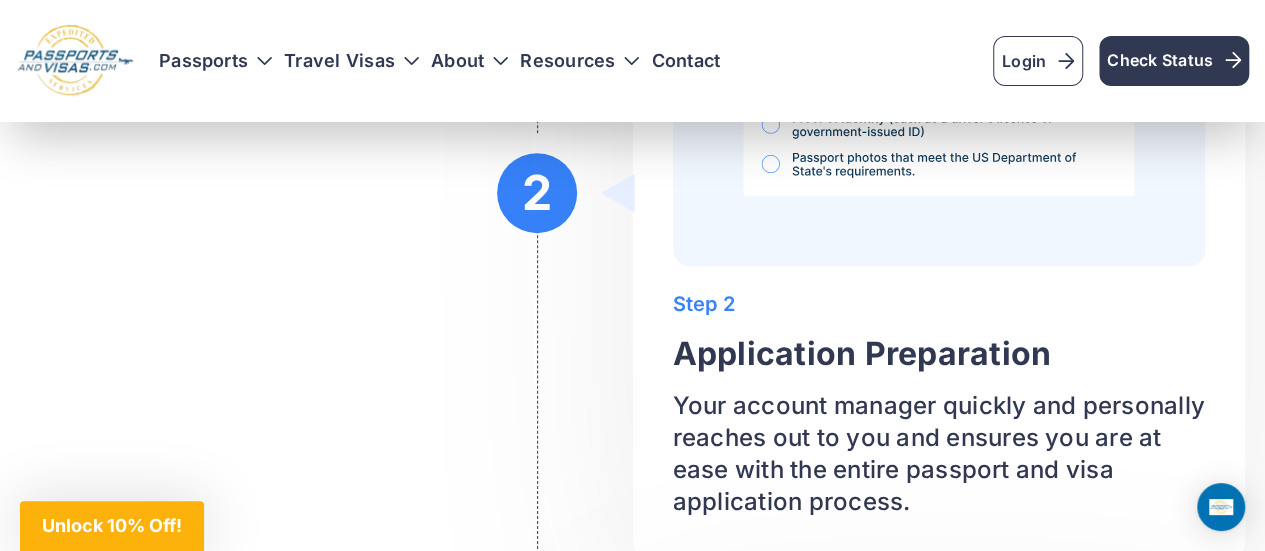 scroll, scrollTop: 8143, scrollLeft: 0, axis: vertical 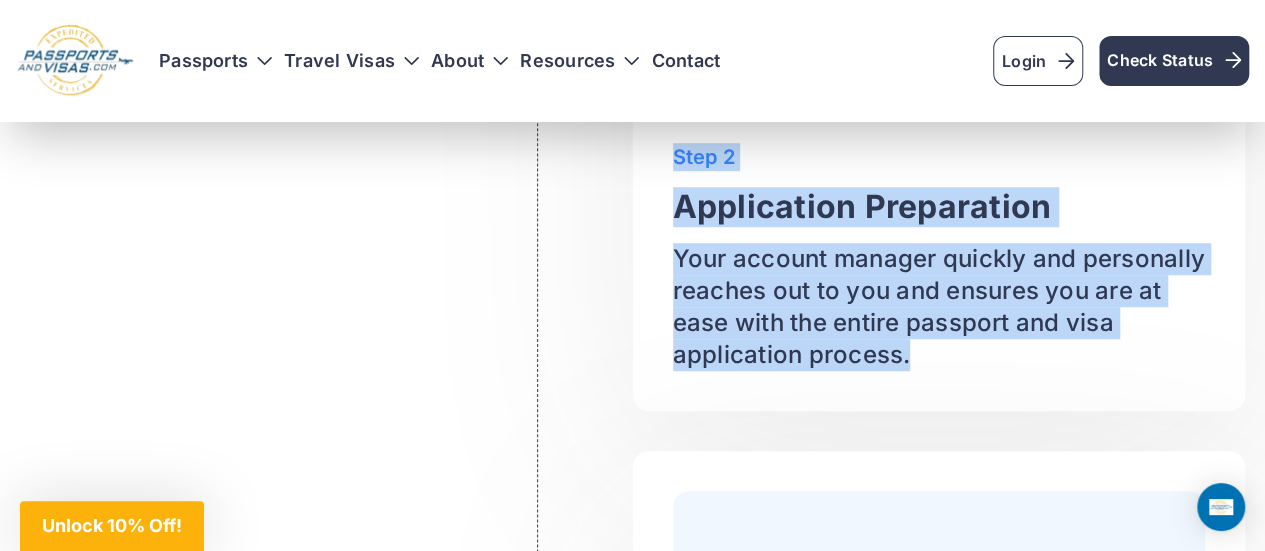 drag, startPoint x: 674, startPoint y: 155, endPoint x: 971, endPoint y: 359, distance: 360.31238 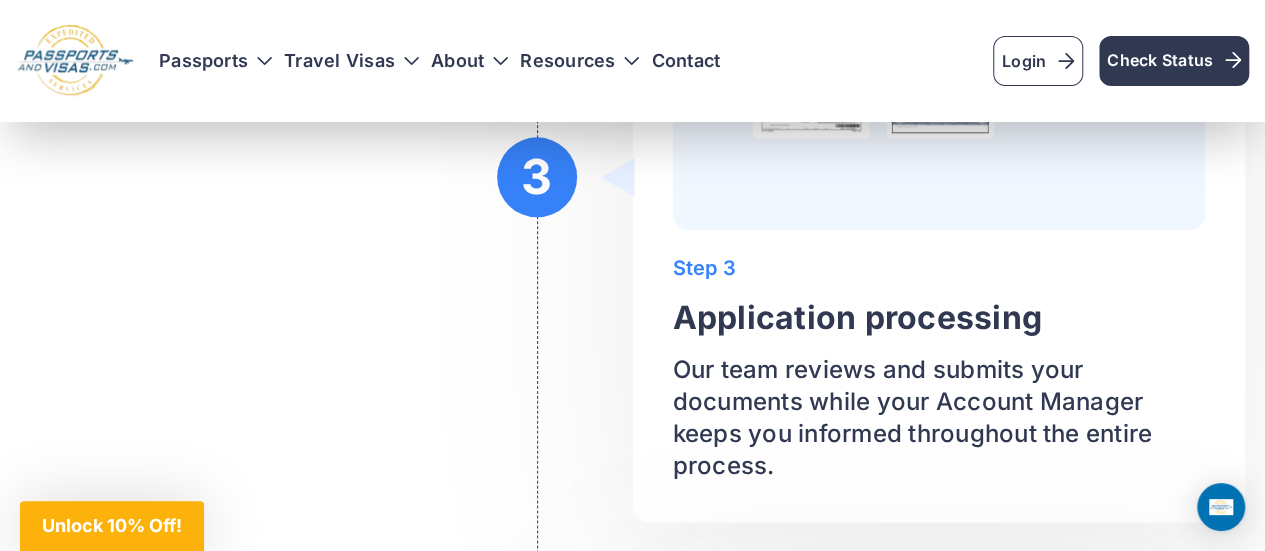 scroll, scrollTop: 8855, scrollLeft: 0, axis: vertical 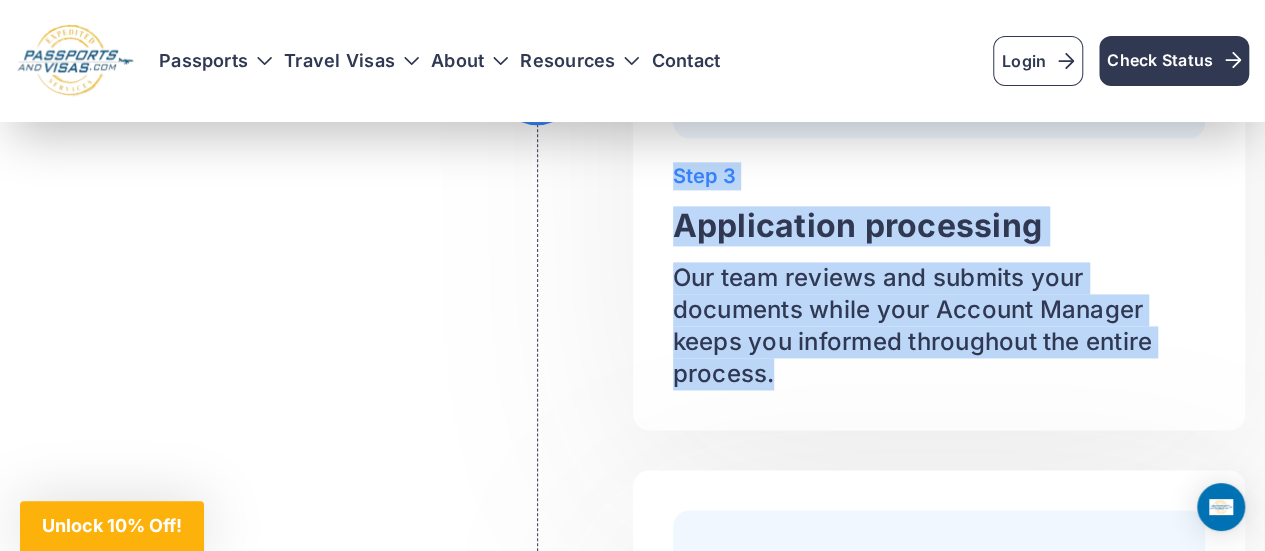 drag, startPoint x: 674, startPoint y: 177, endPoint x: 774, endPoint y: 375, distance: 221.81975 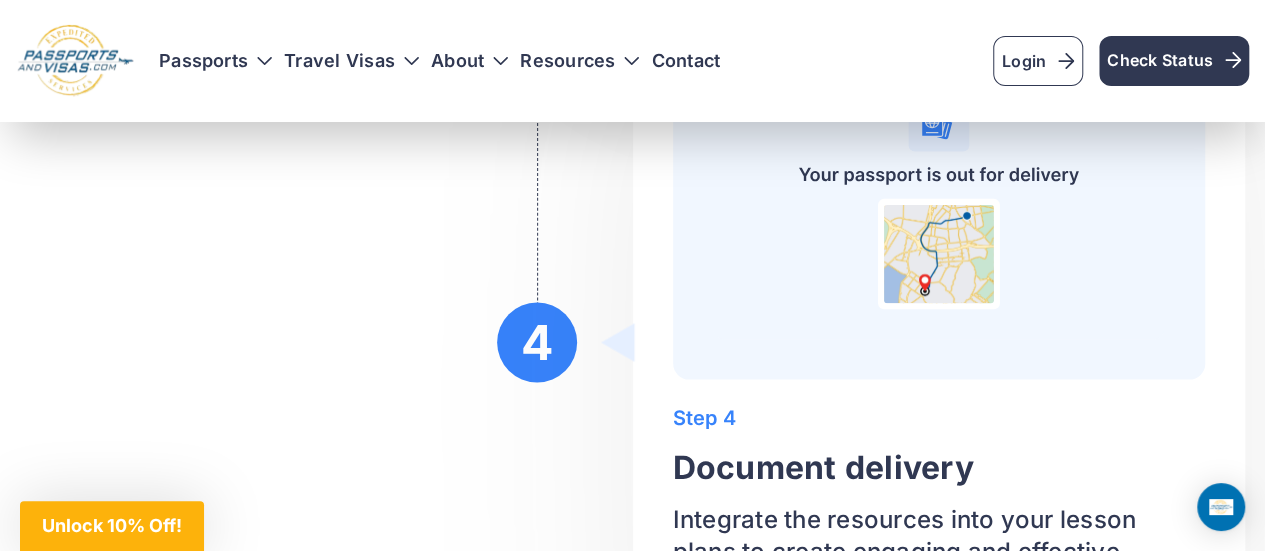 scroll, scrollTop: 9604, scrollLeft: 0, axis: vertical 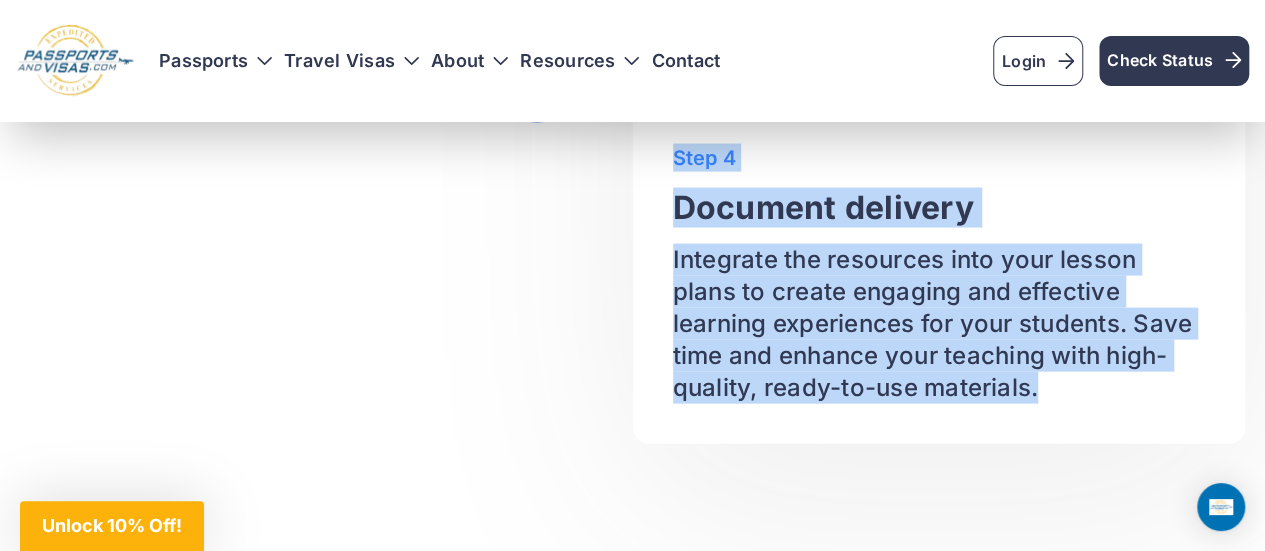 drag, startPoint x: 679, startPoint y: 158, endPoint x: 1080, endPoint y: 377, distance: 456.90482 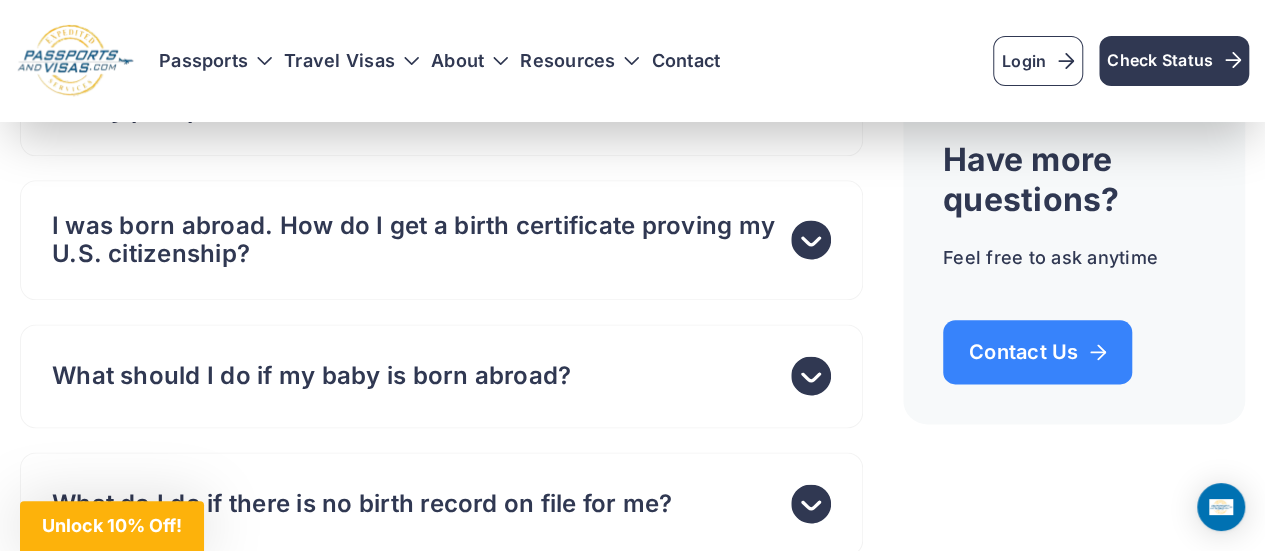 scroll, scrollTop: 12979, scrollLeft: 0, axis: vertical 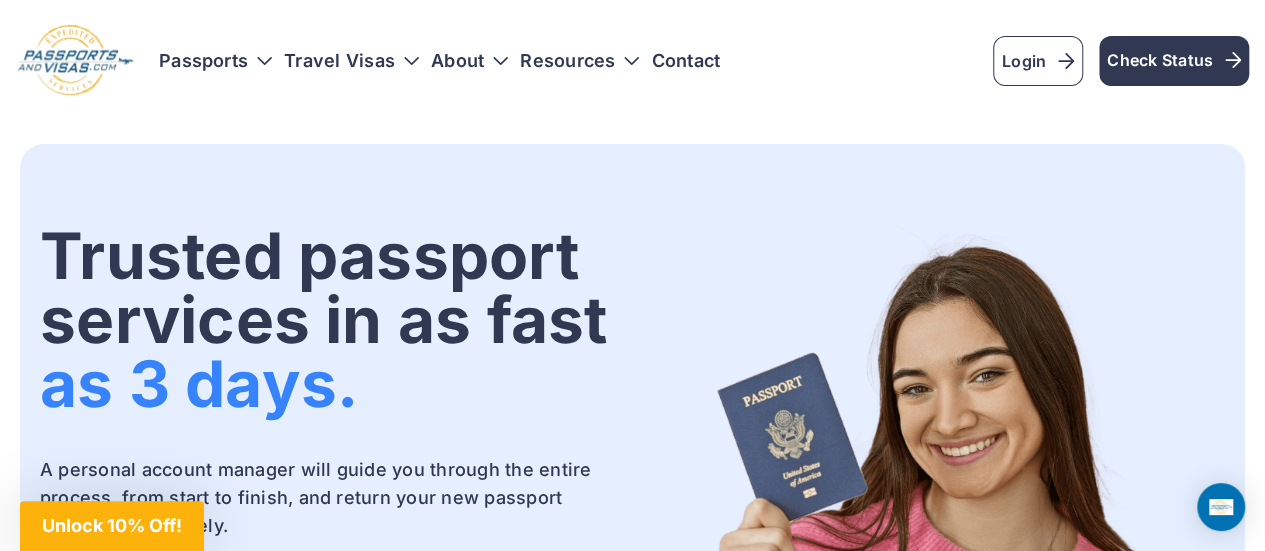drag, startPoint x: 308, startPoint y: 263, endPoint x: 310, endPoint y: 313, distance: 50.039986 